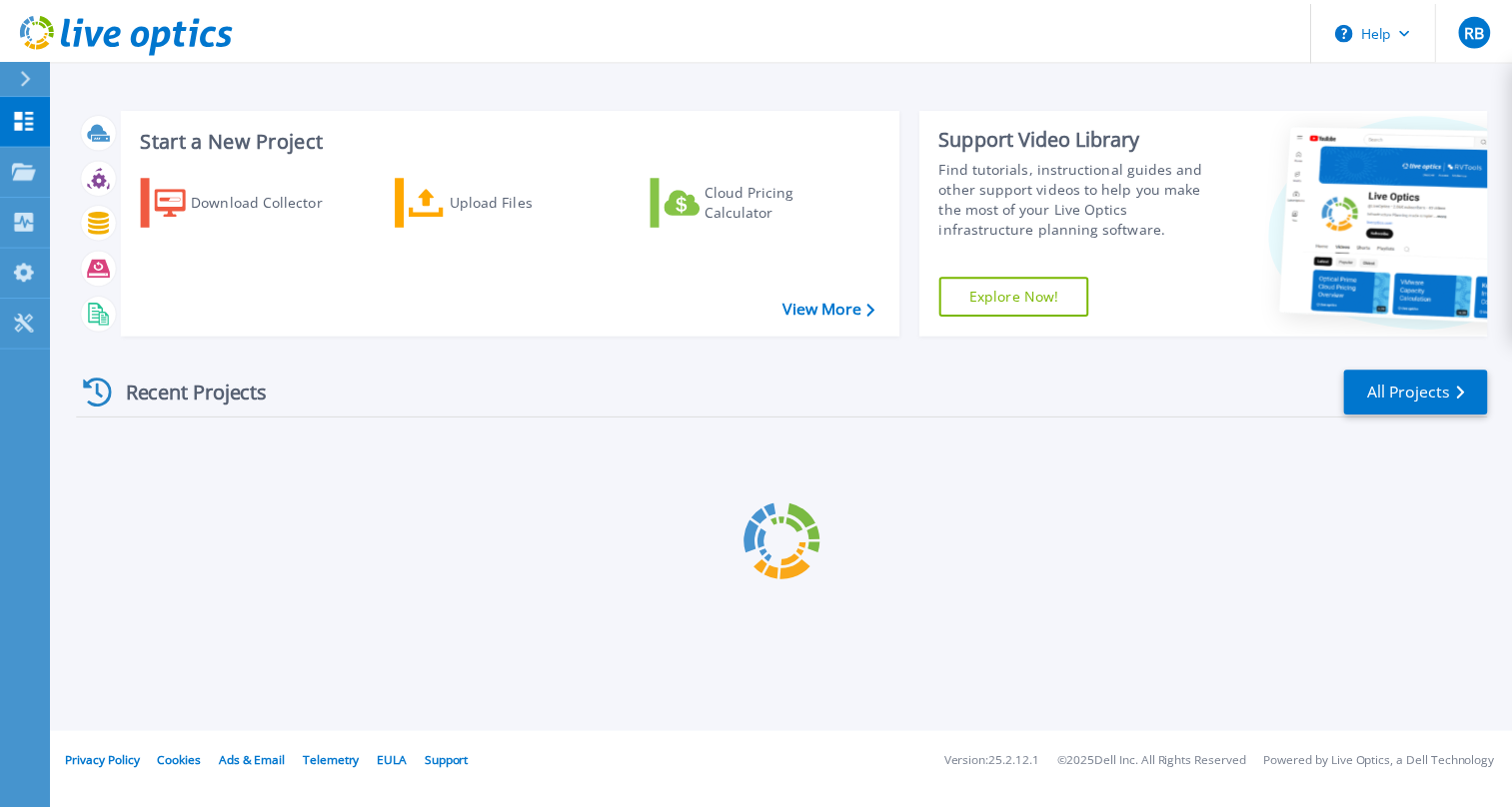 scroll, scrollTop: 0, scrollLeft: 0, axis: both 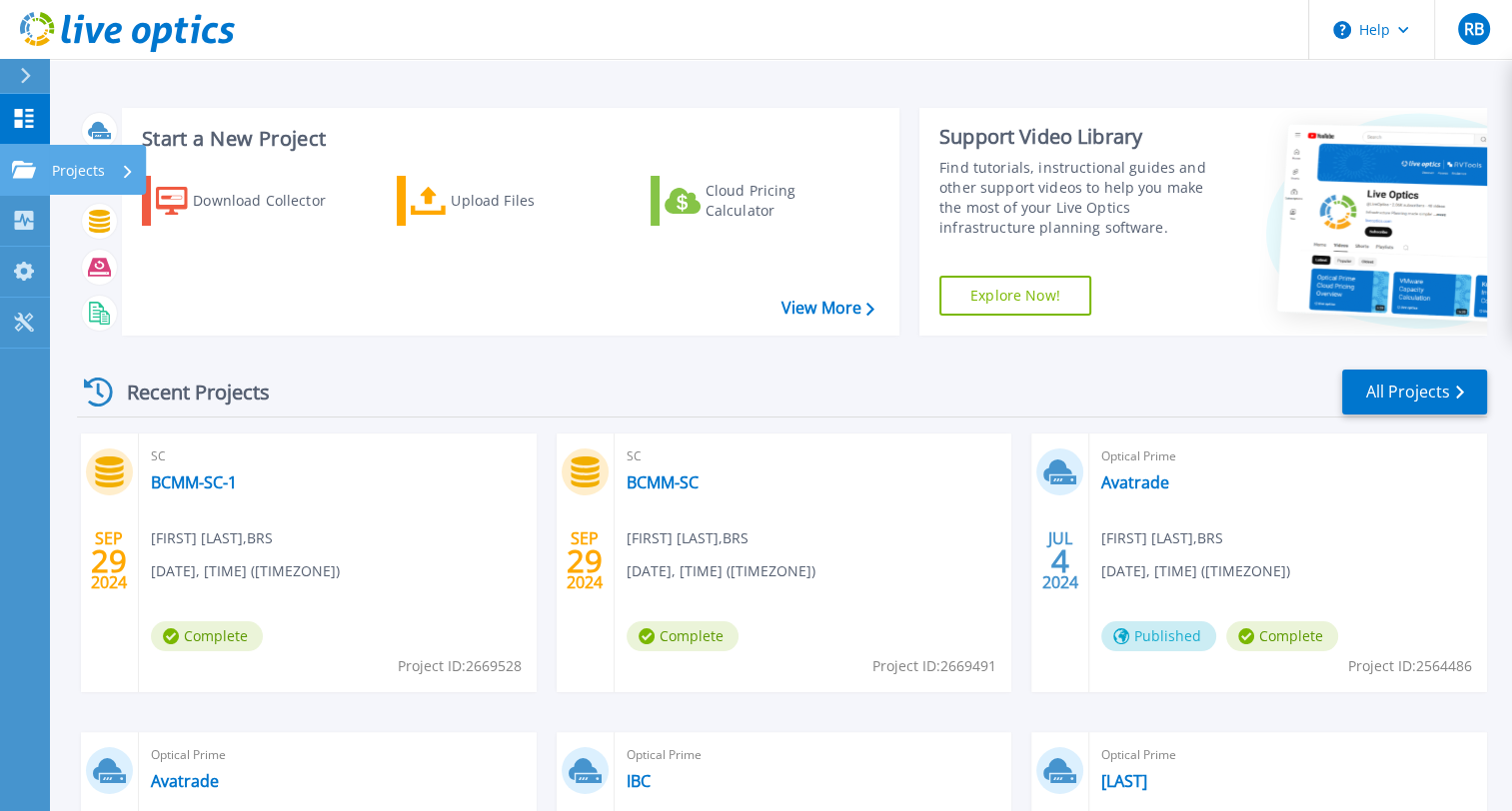 click on "Projects" at bounding box center [78, 171] 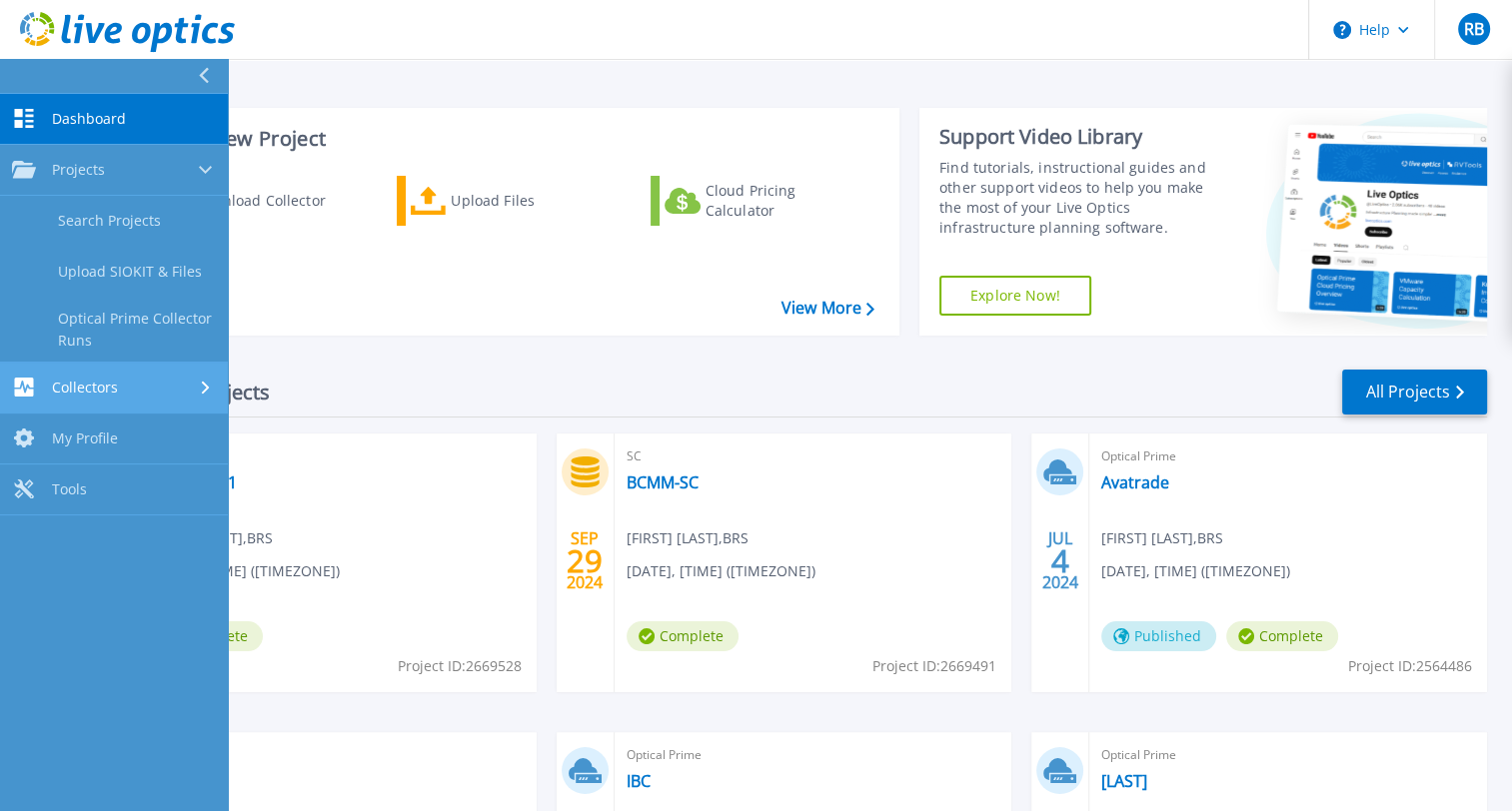 click on "Collectors" at bounding box center (114, 387) 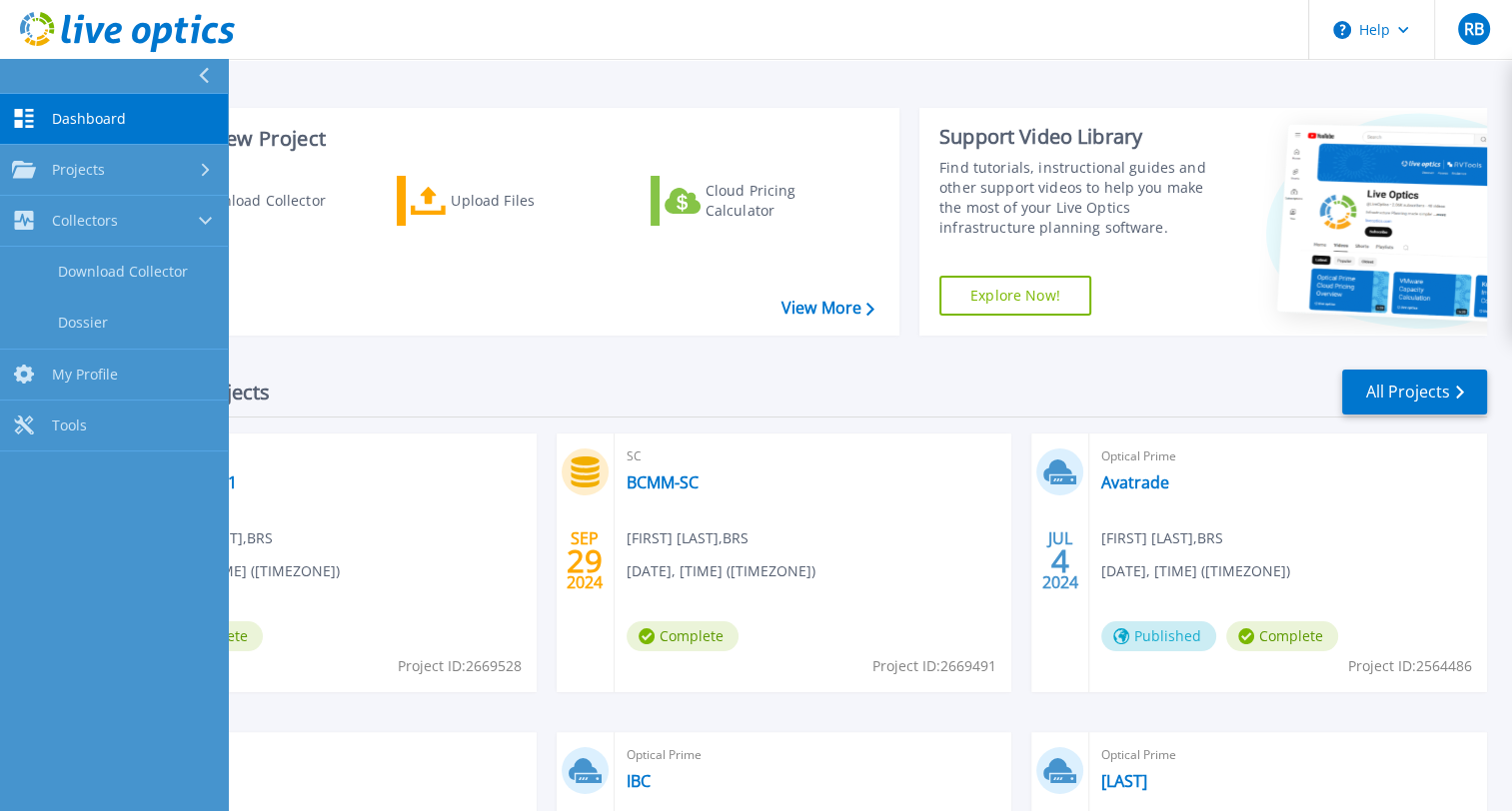 click on "Dashboard" at bounding box center [89, 119] 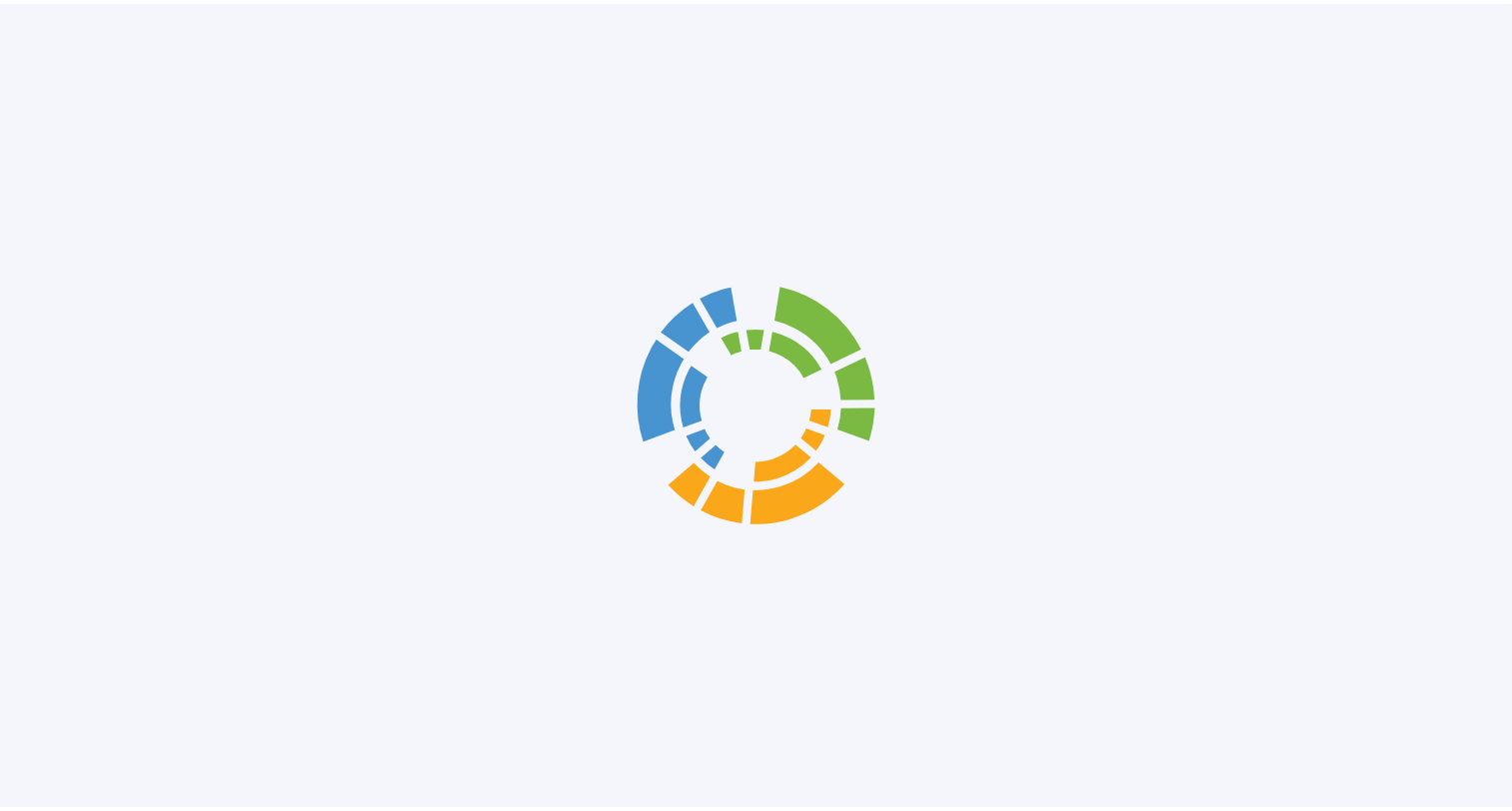 scroll, scrollTop: 0, scrollLeft: 0, axis: both 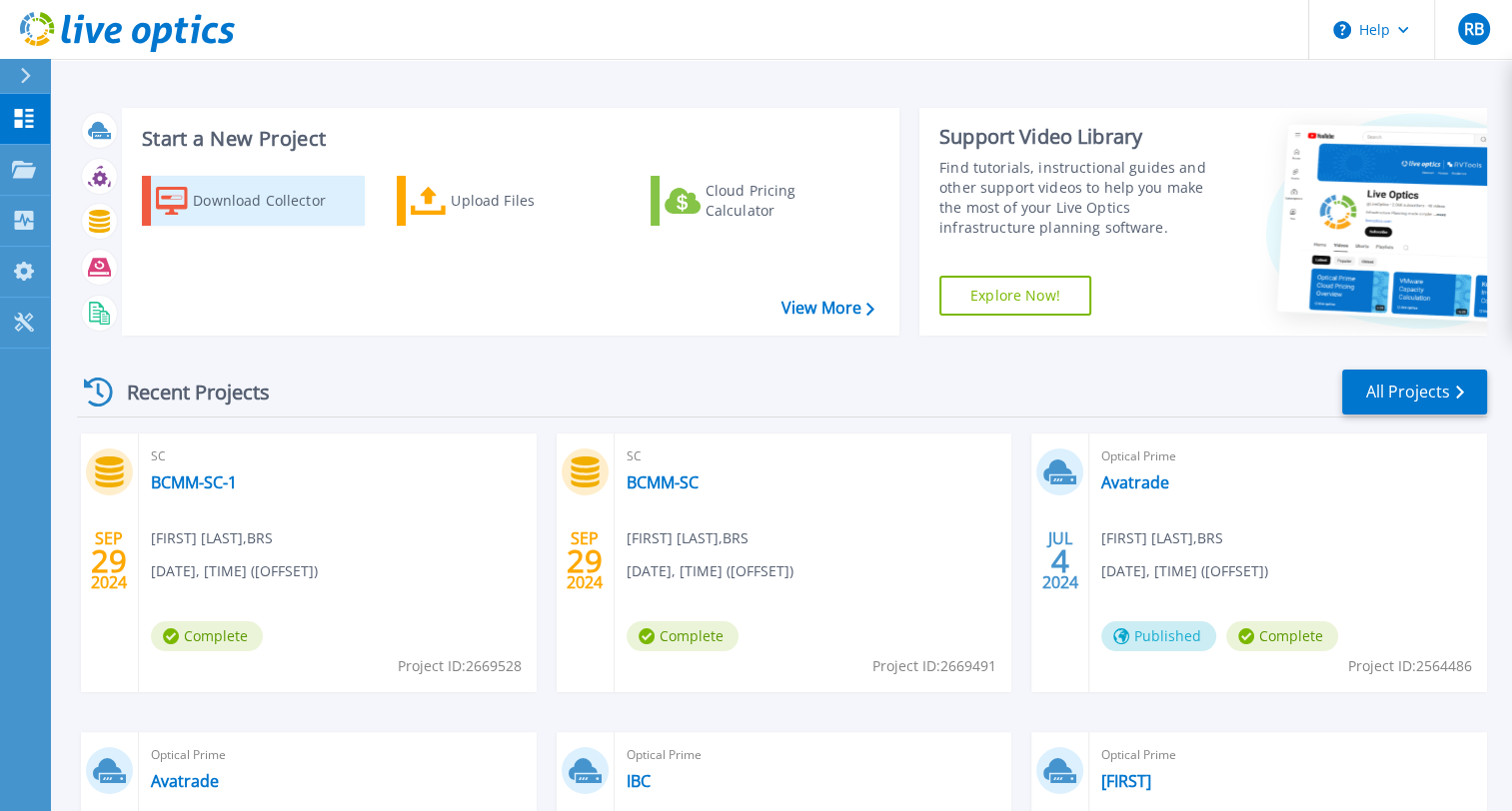 click on "Download Collector" at bounding box center (273, 201) 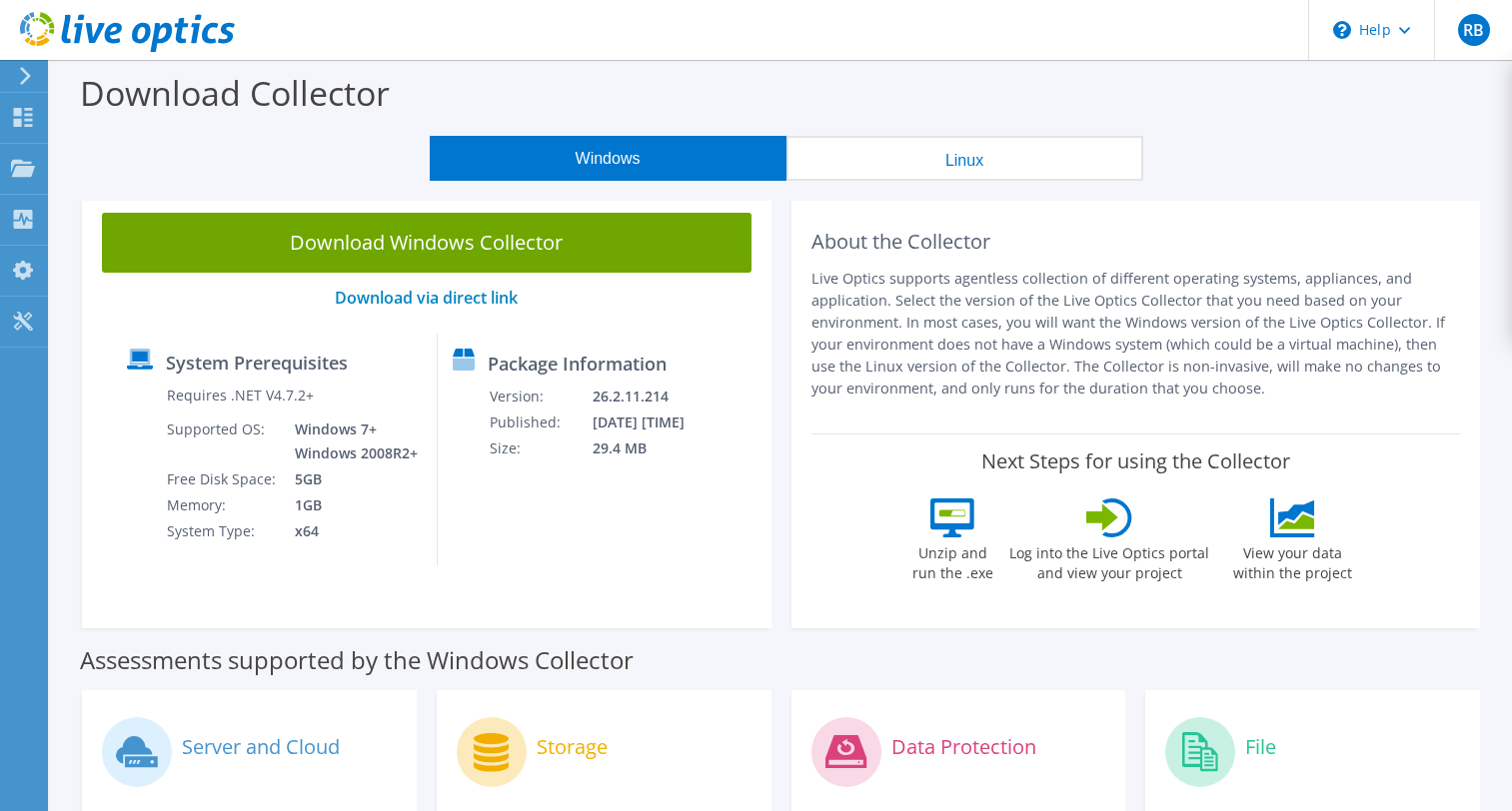 scroll, scrollTop: 0, scrollLeft: 0, axis: both 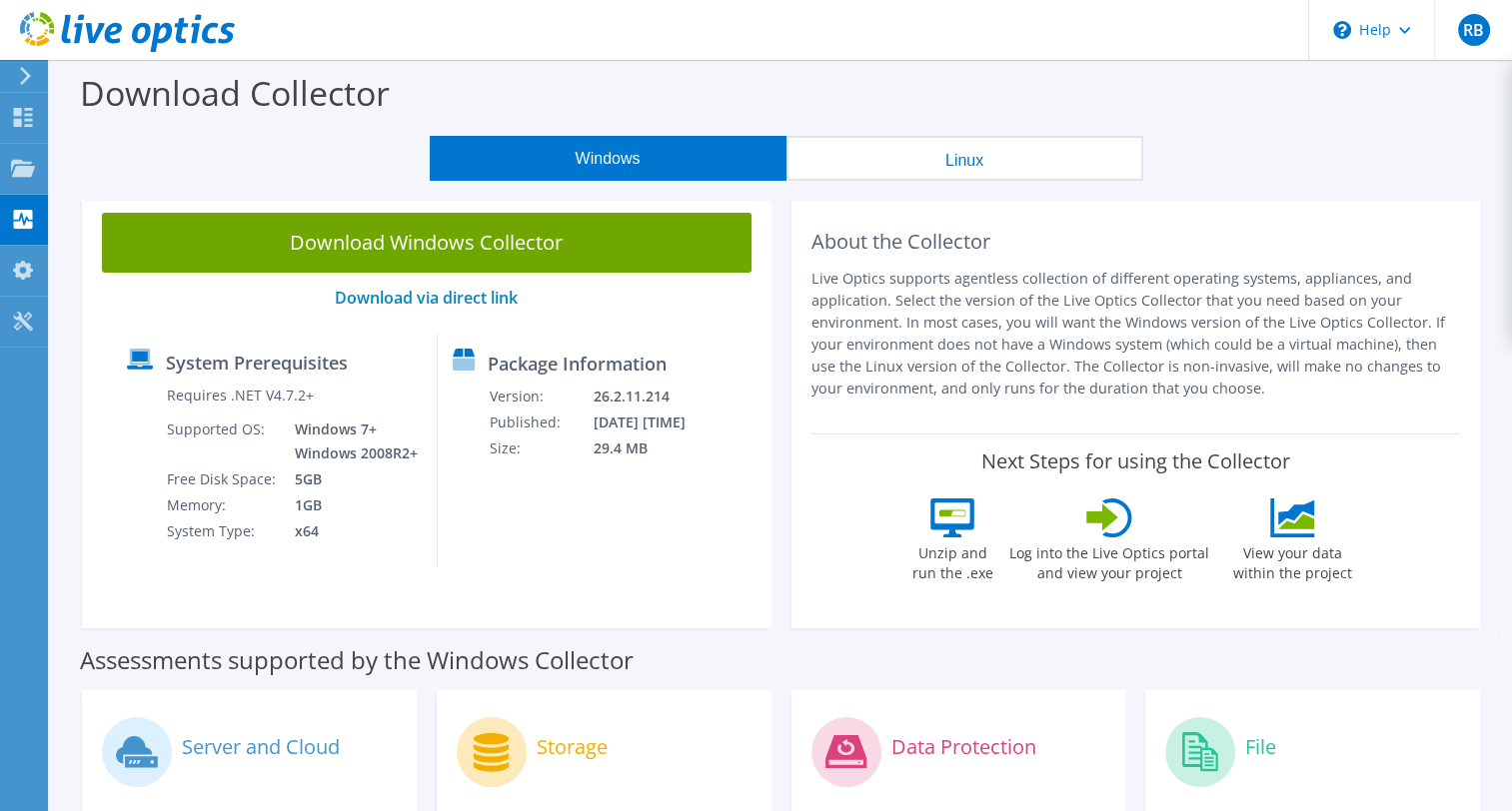 drag, startPoint x: 646, startPoint y: 164, endPoint x: 828, endPoint y: 384, distance: 285.52408 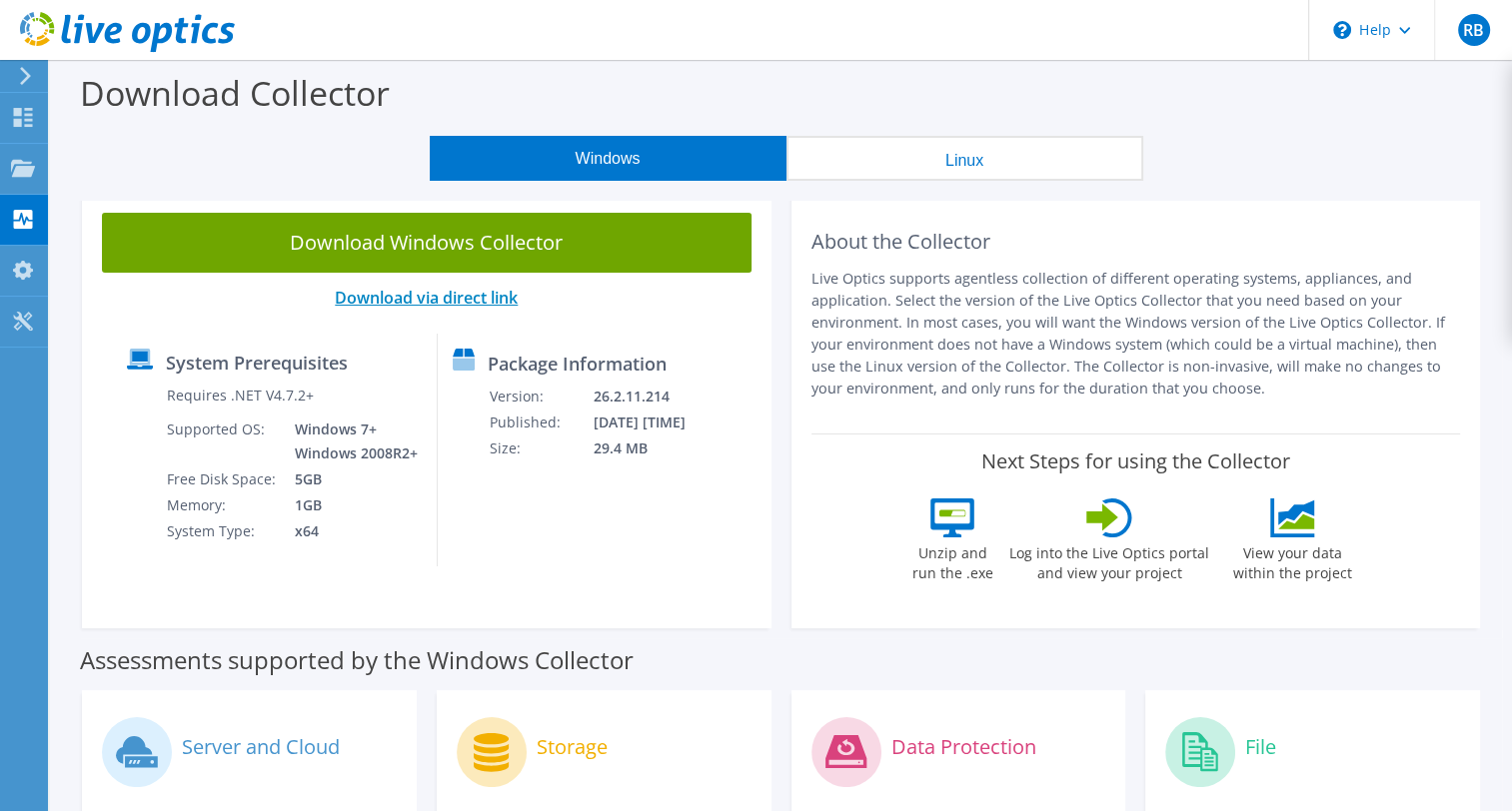 click on "Download via direct link" at bounding box center (426, 298) 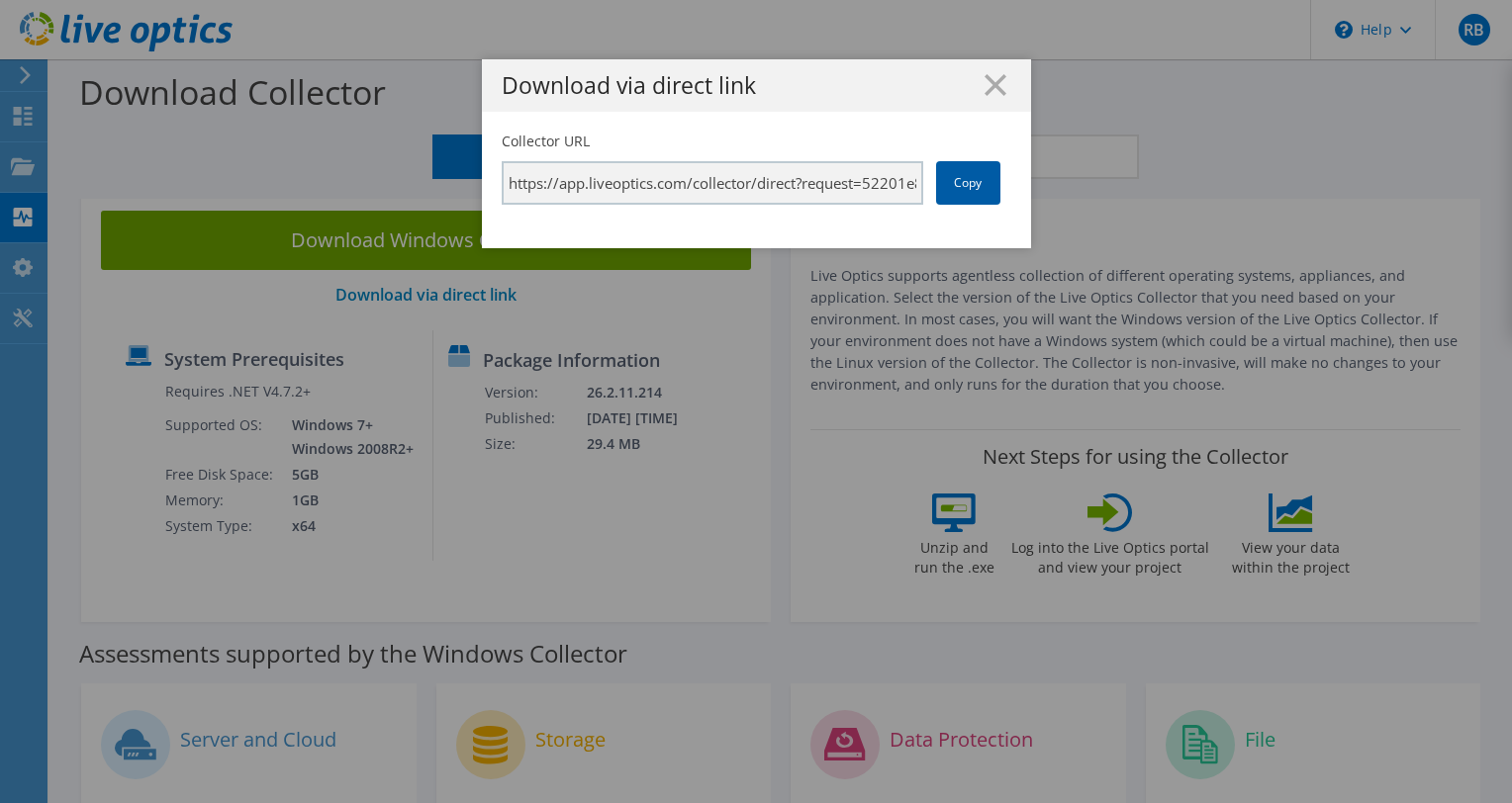 click on "Copy" at bounding box center [968, 183] 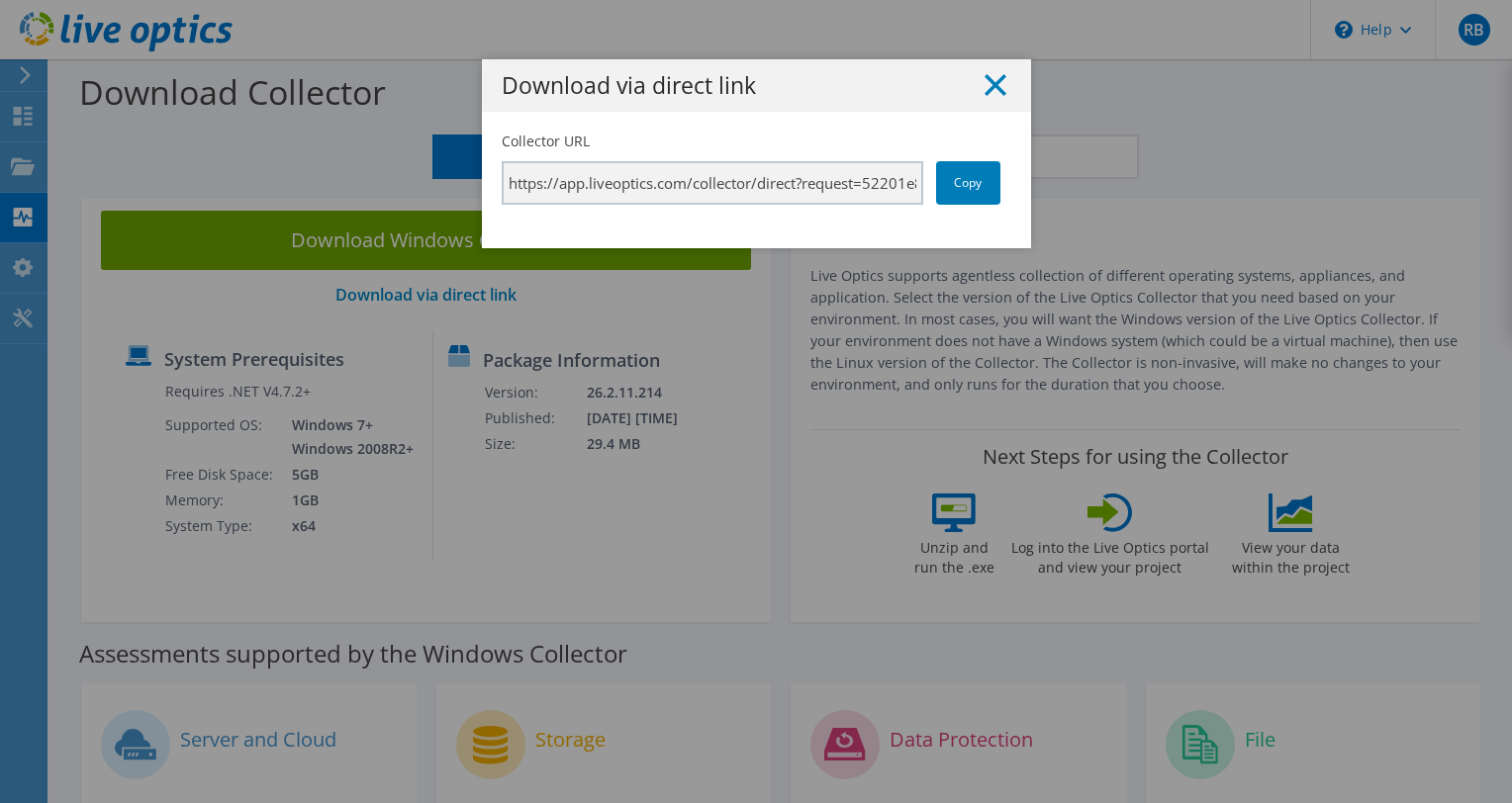 click 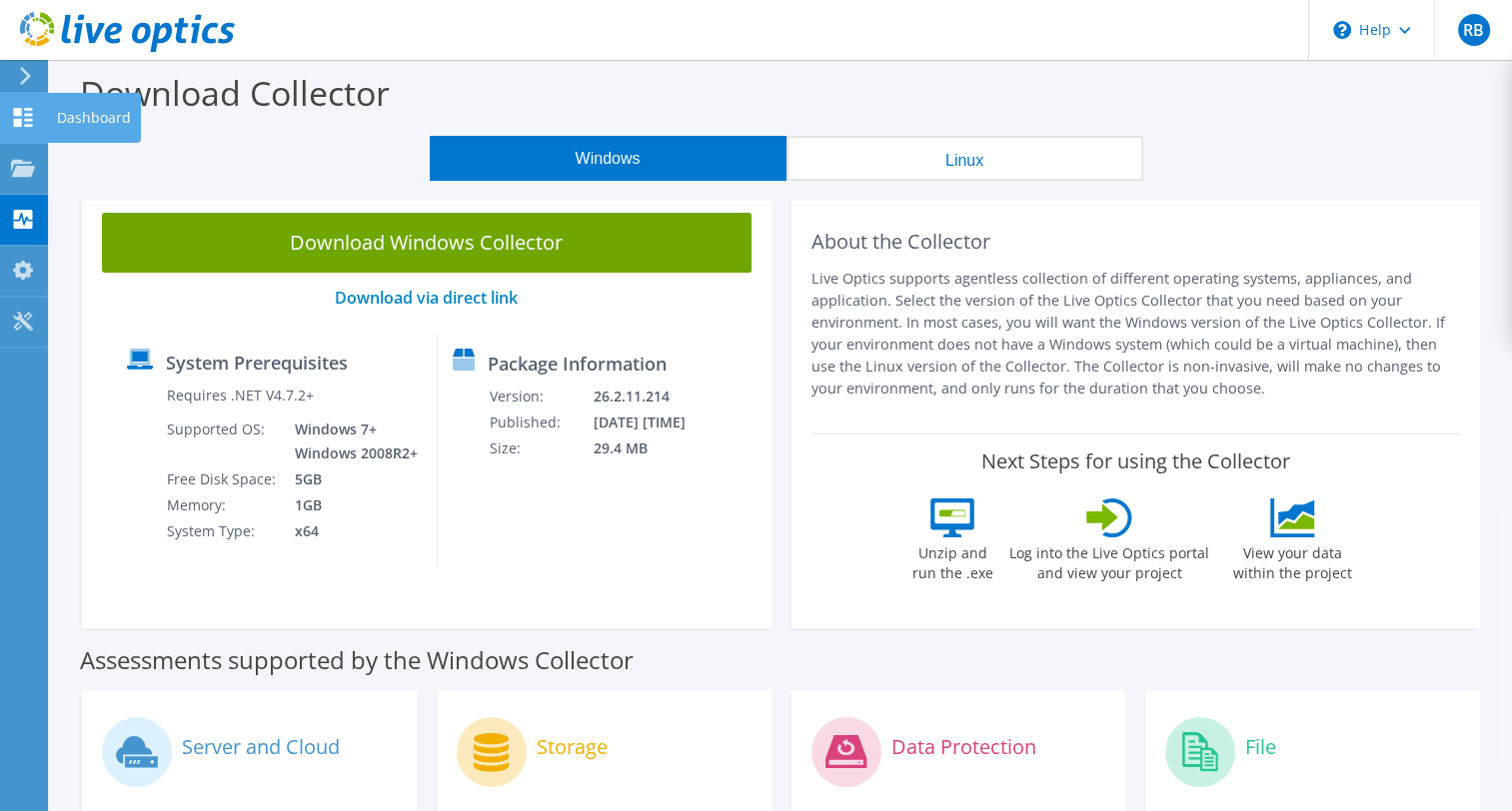 click on "Dashboard" at bounding box center [94, 118] 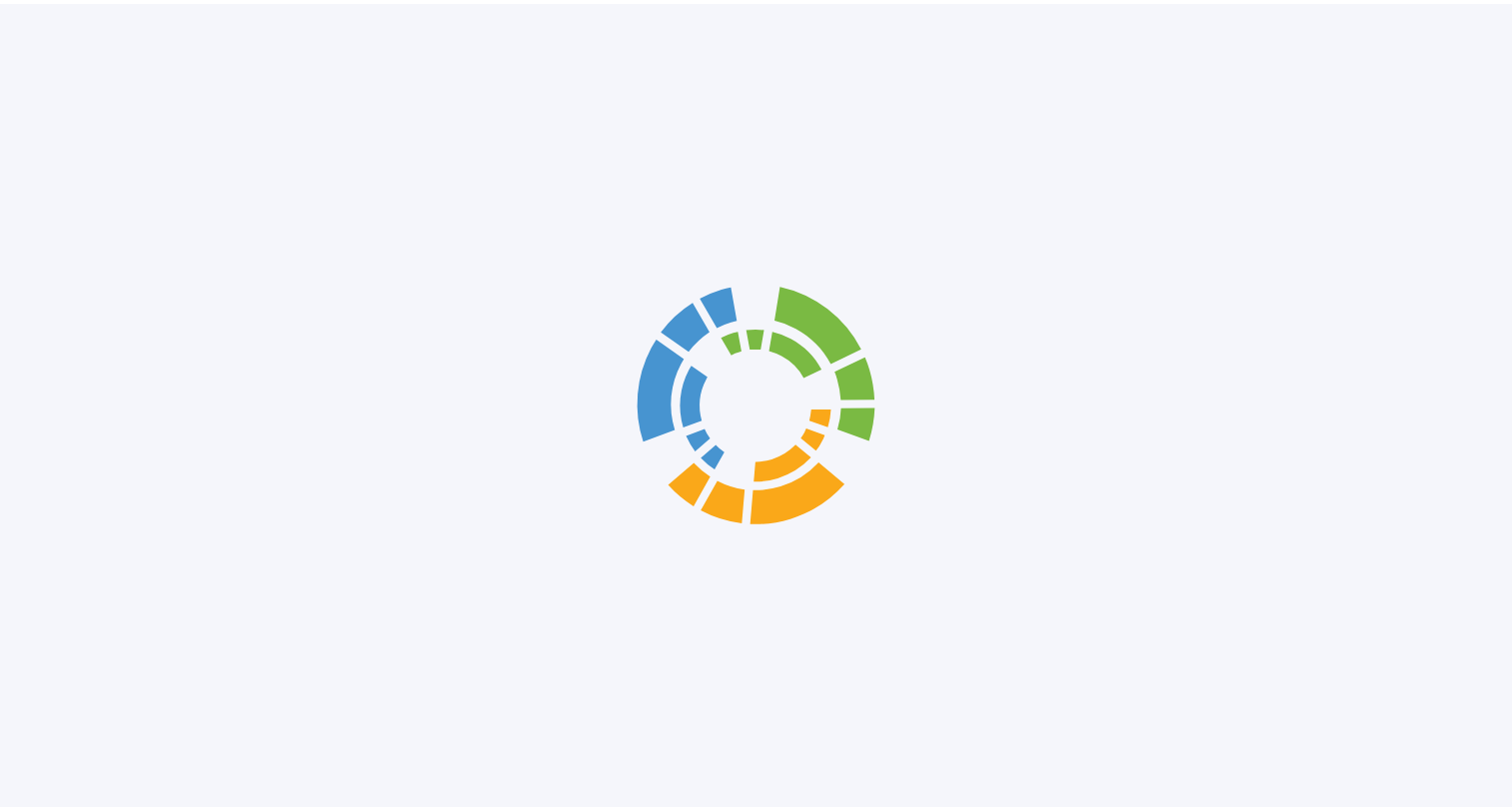 scroll, scrollTop: 0, scrollLeft: 0, axis: both 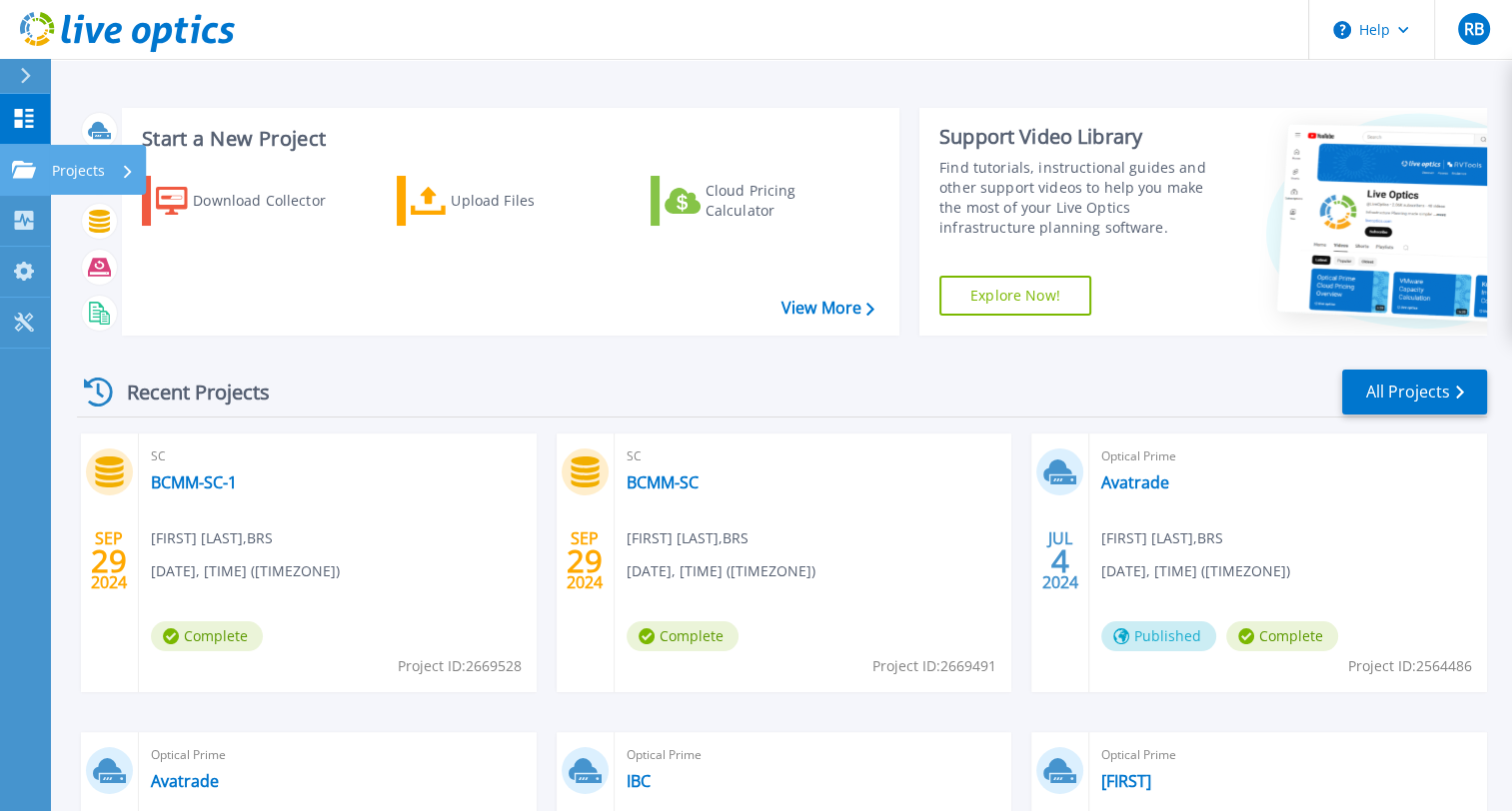 click on "Projects" at bounding box center [78, 171] 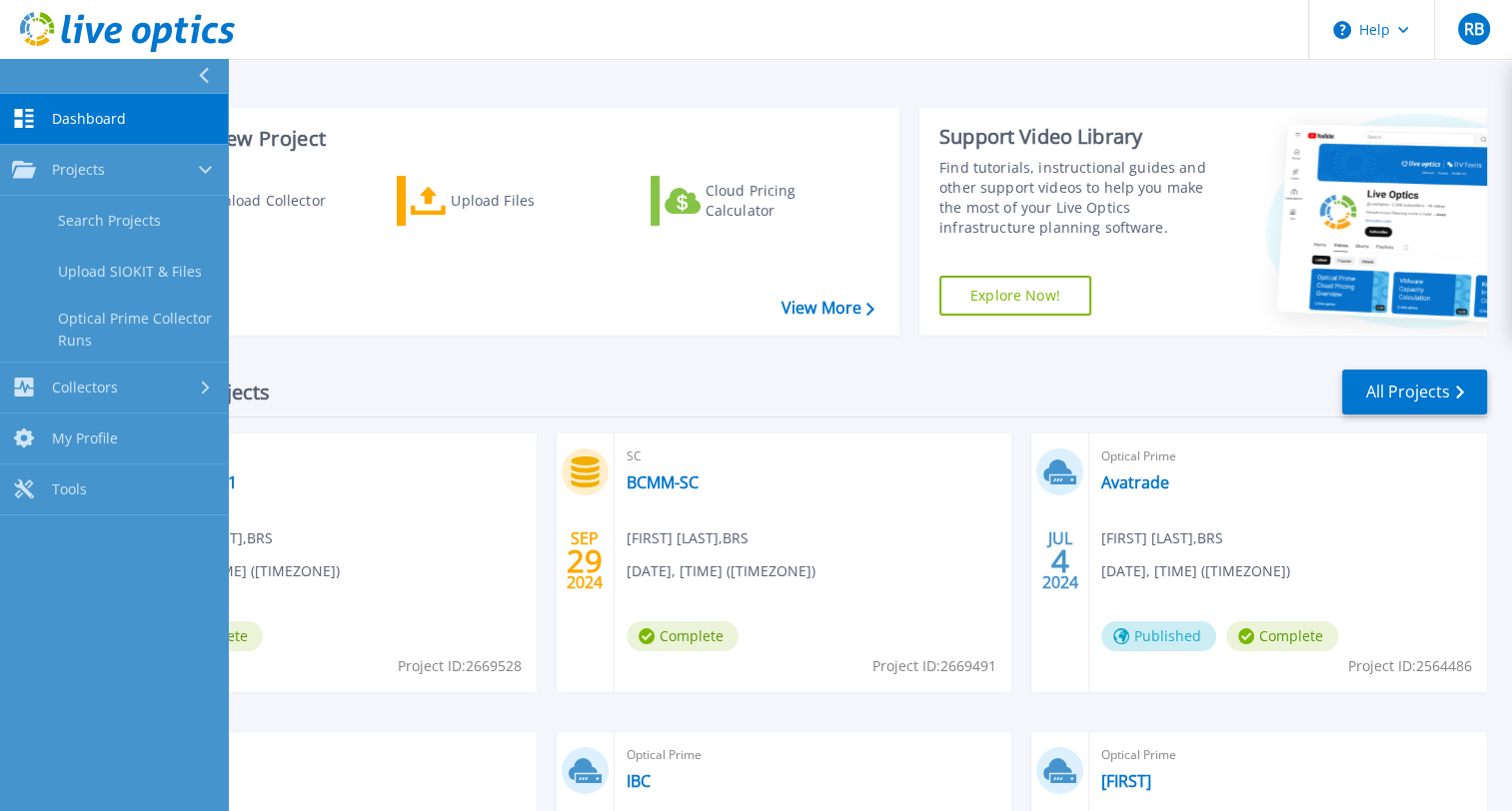 click on "Dashboard" at bounding box center (89, 119) 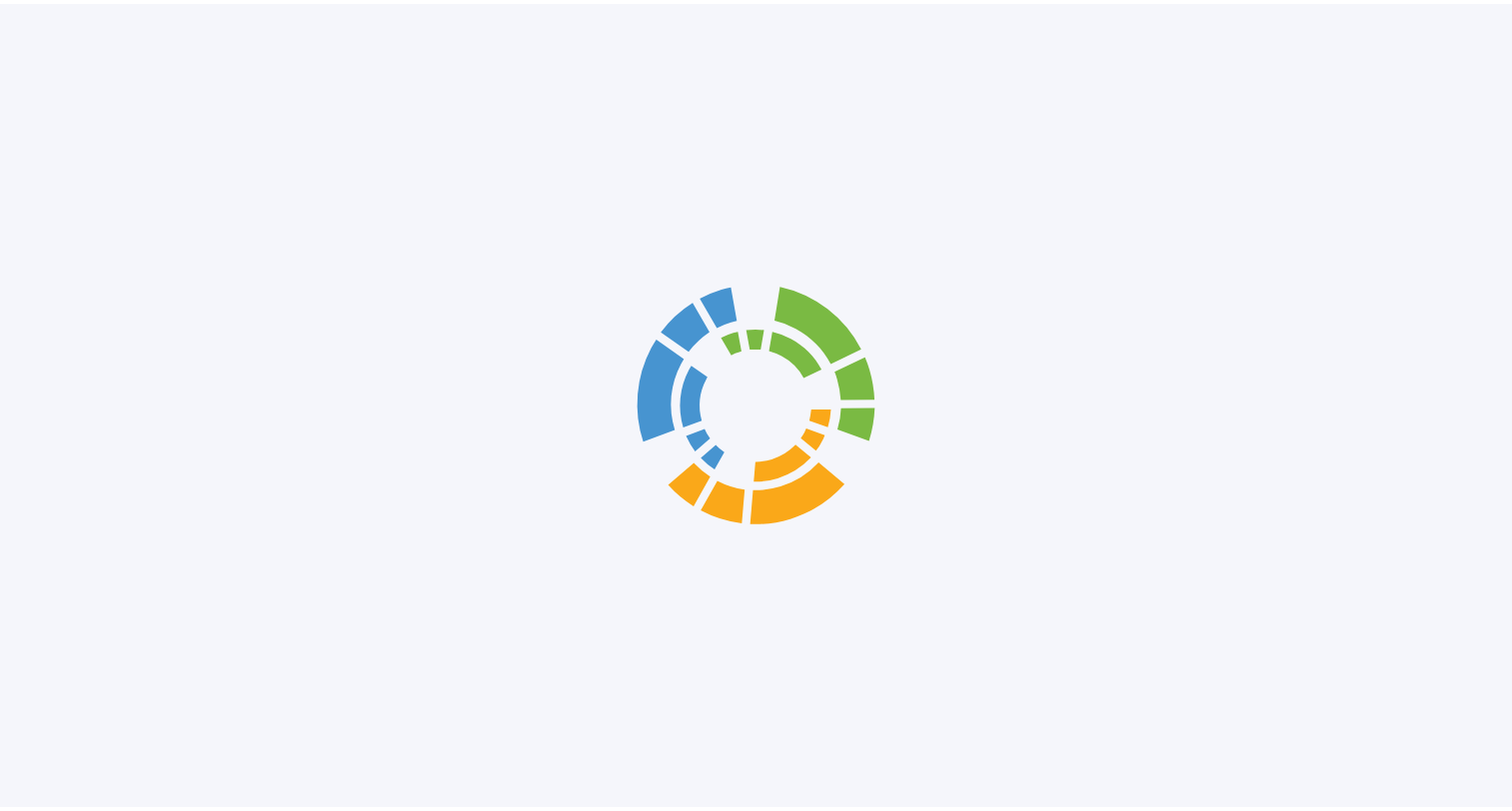 scroll, scrollTop: 0, scrollLeft: 0, axis: both 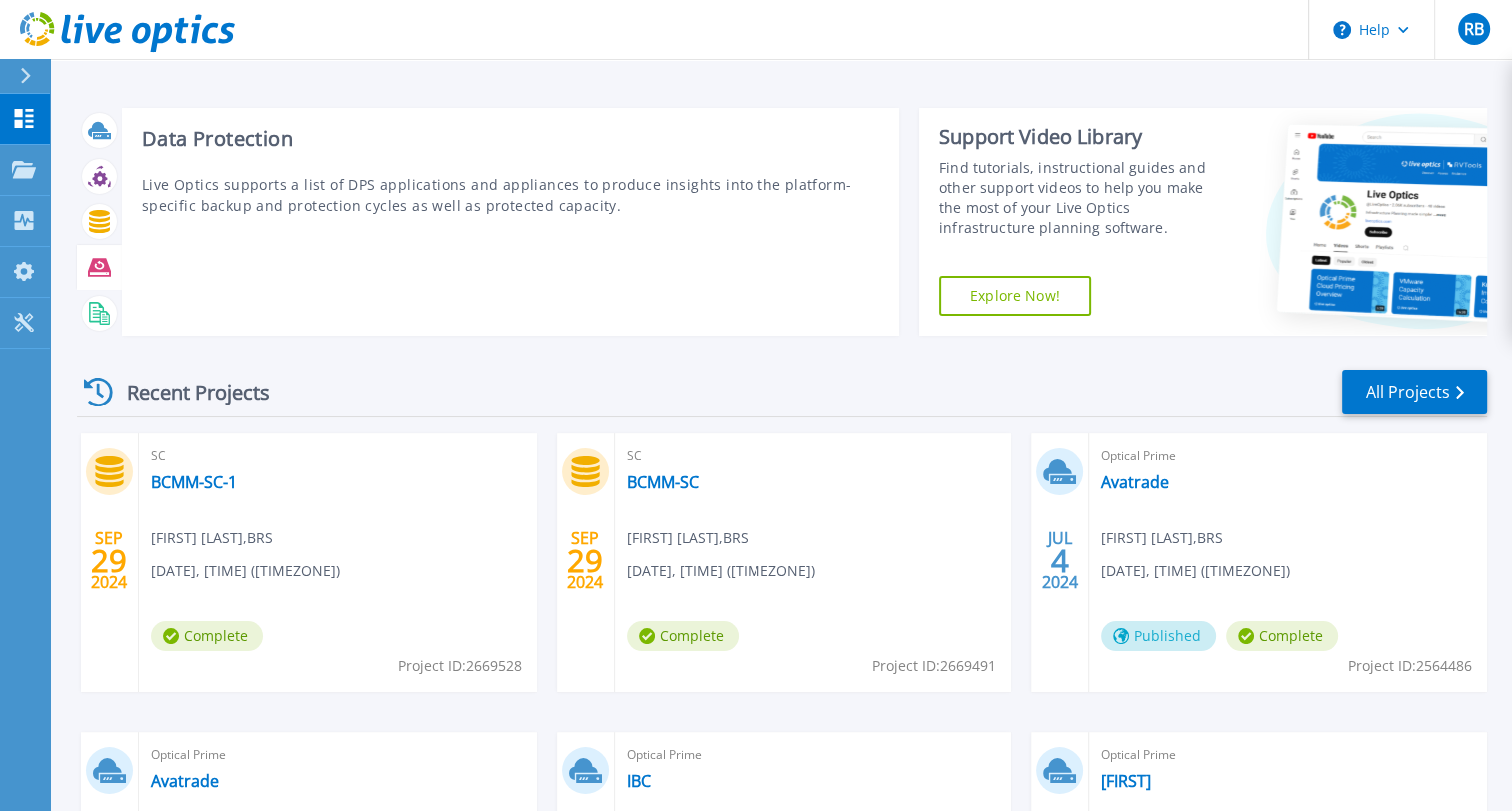 drag, startPoint x: 100, startPoint y: 286, endPoint x: 100, endPoint y: 298, distance: 12 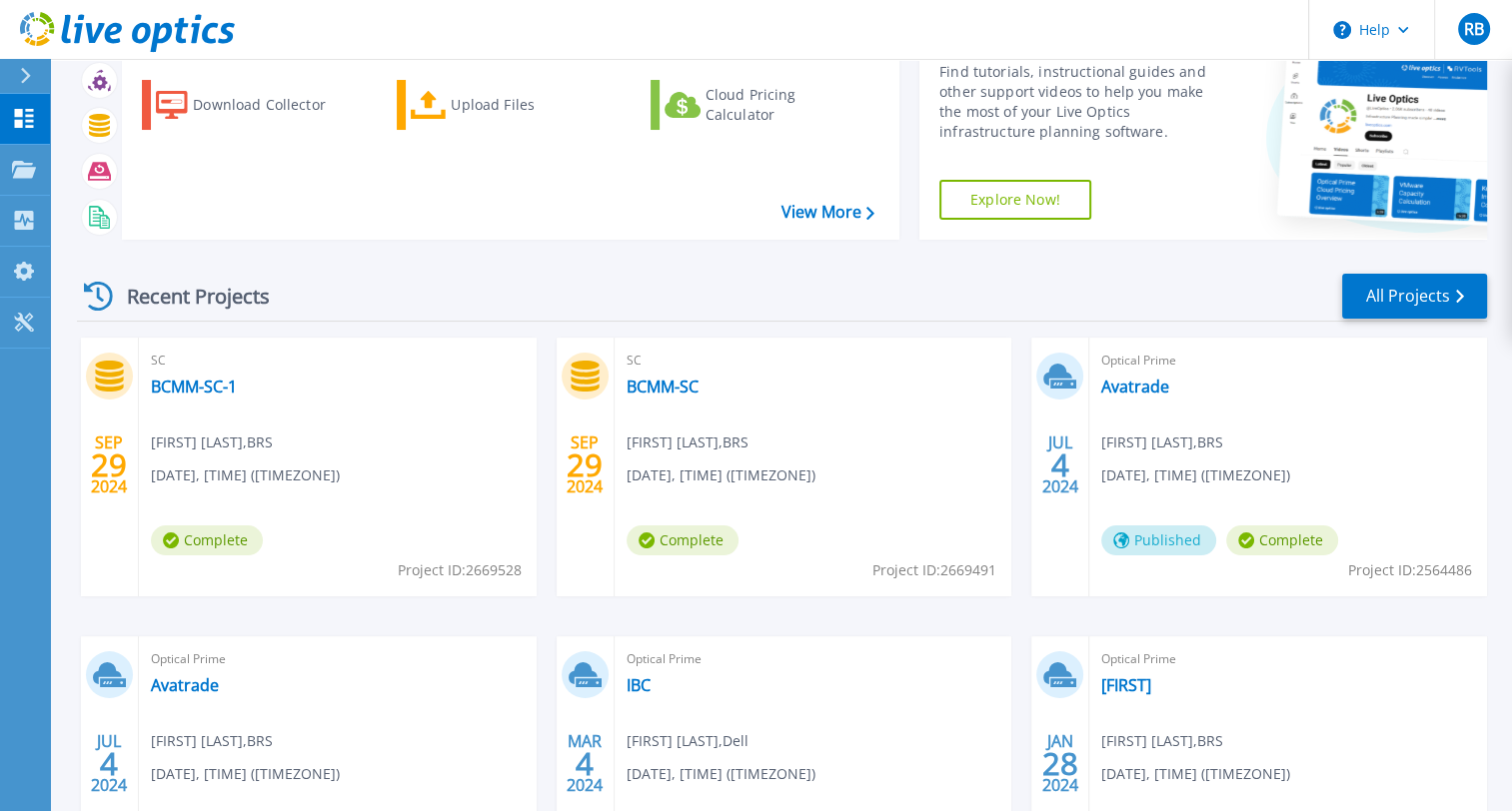scroll, scrollTop: 0, scrollLeft: 0, axis: both 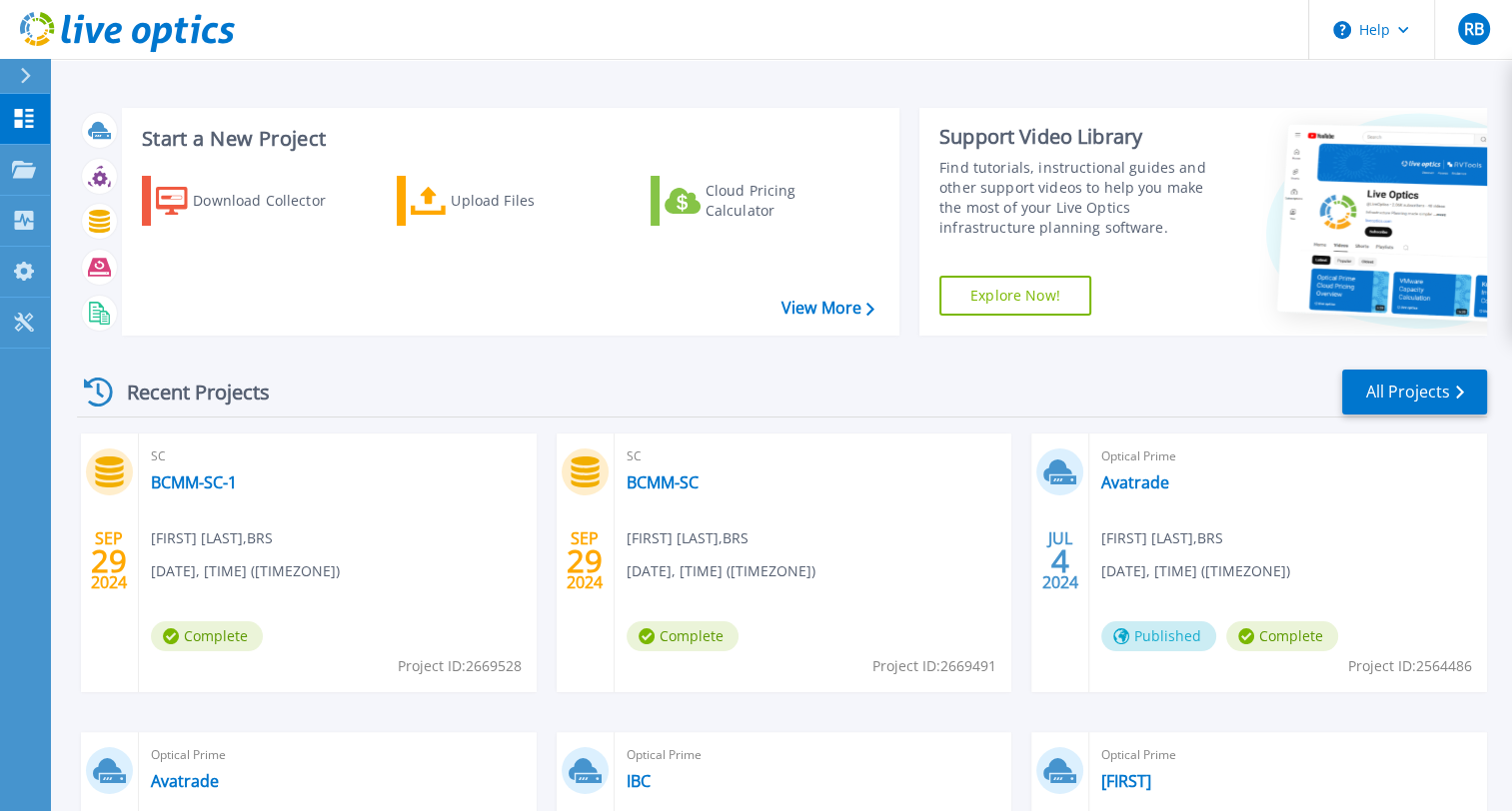 click on "Start a New Project" at bounding box center (508, 139) 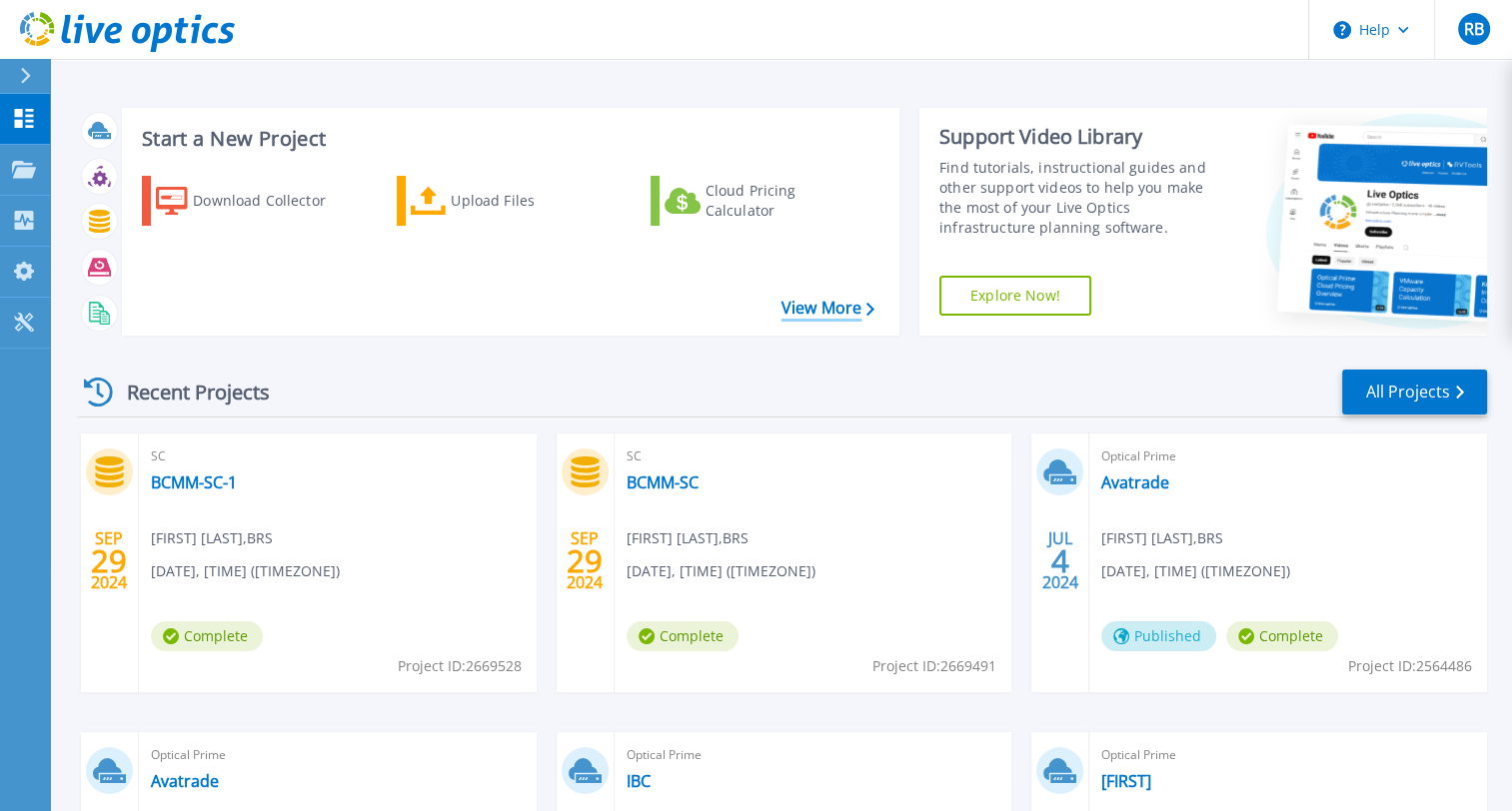 click on "View More" at bounding box center [827, 308] 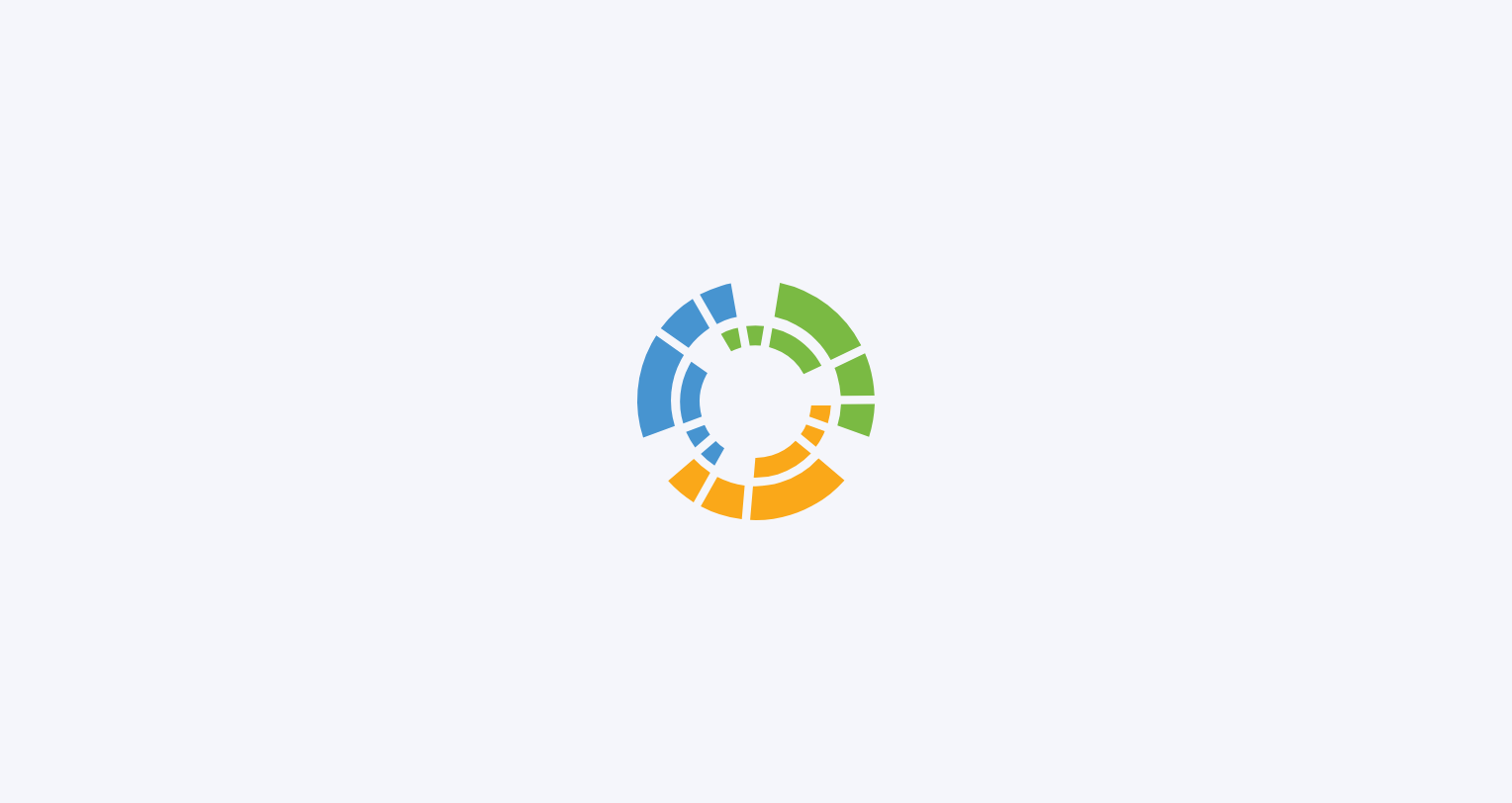 scroll, scrollTop: 0, scrollLeft: 0, axis: both 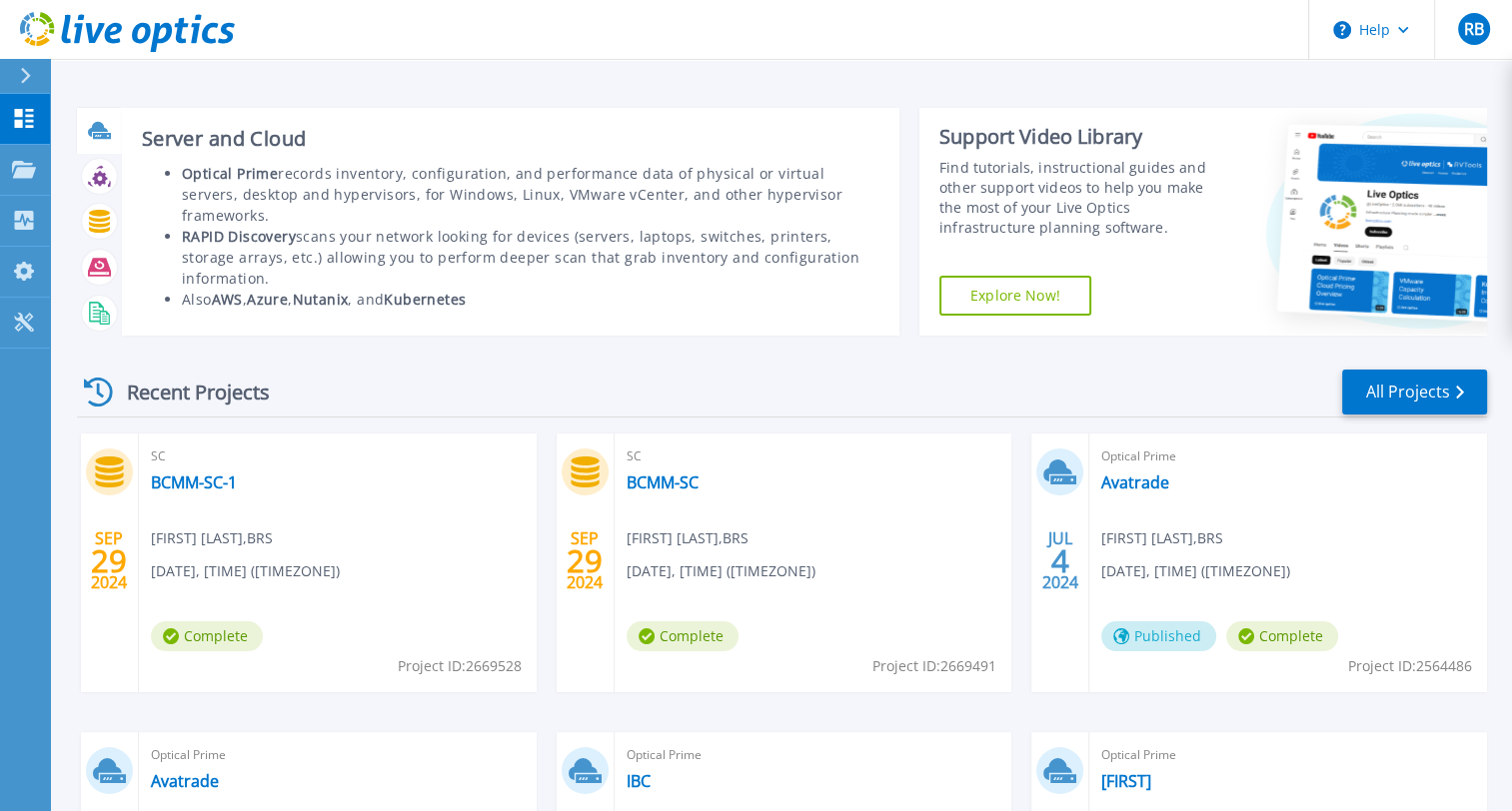 click 